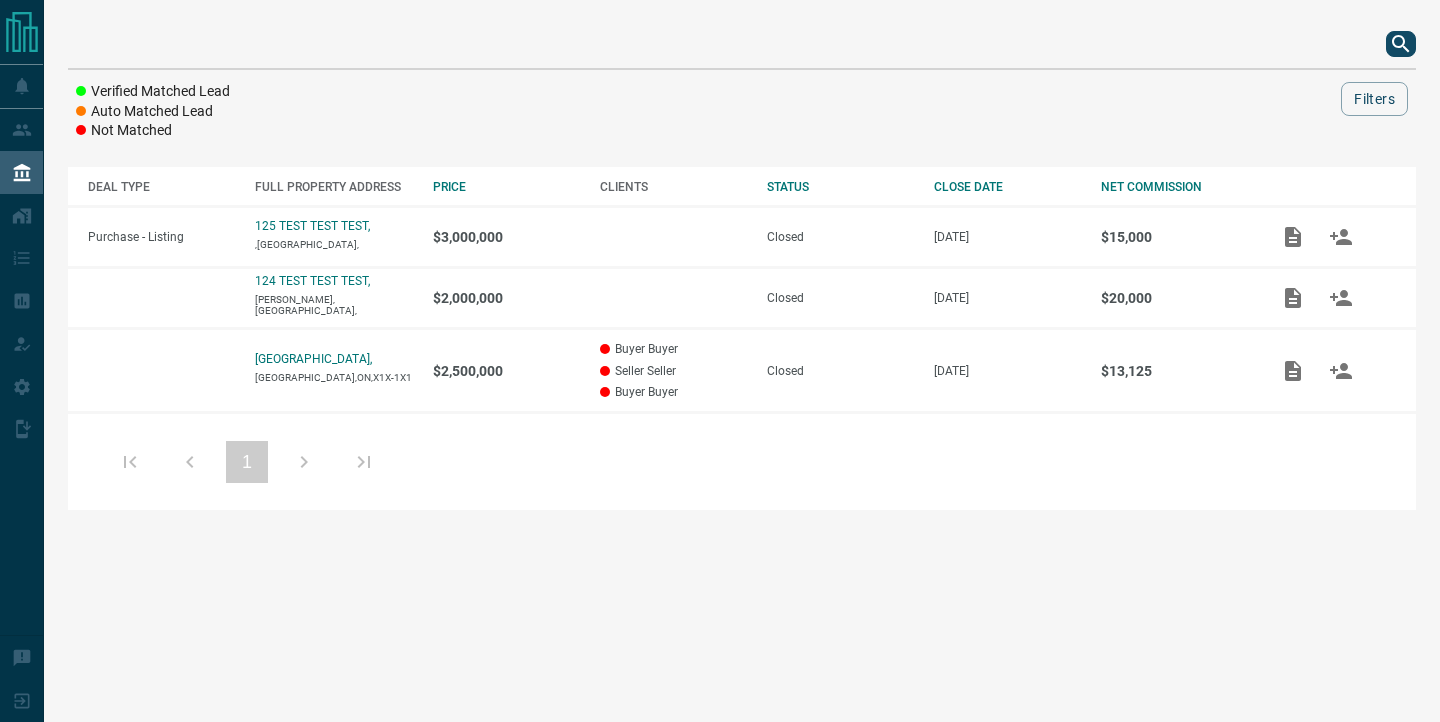 scroll, scrollTop: 0, scrollLeft: 0, axis: both 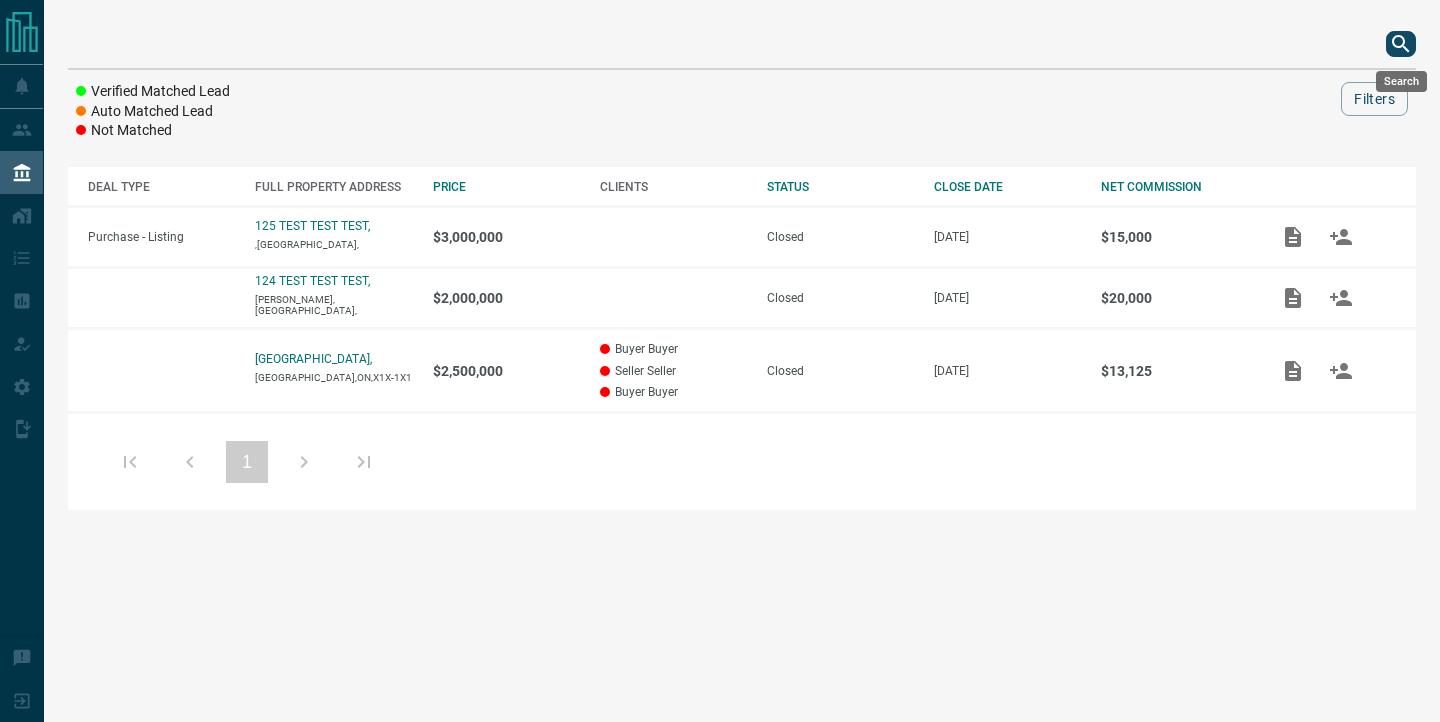 click 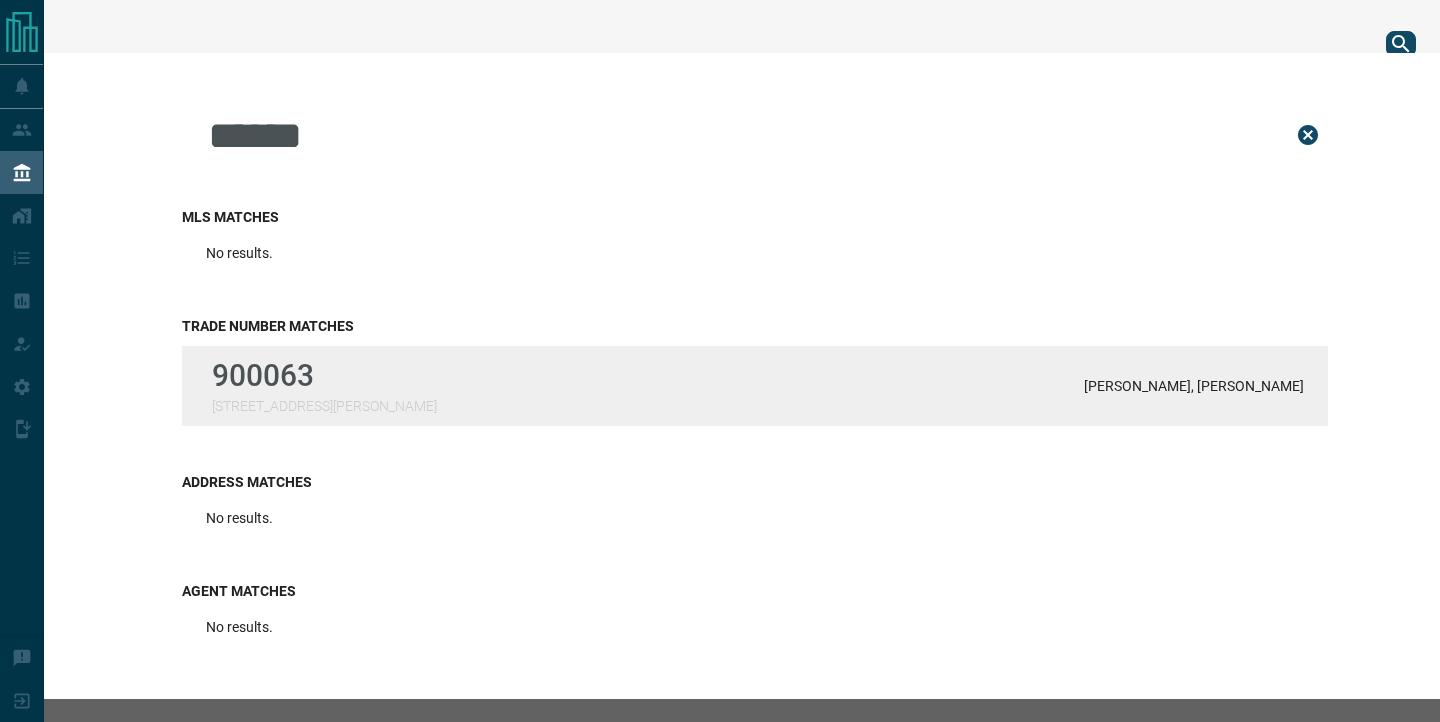 type on "******" 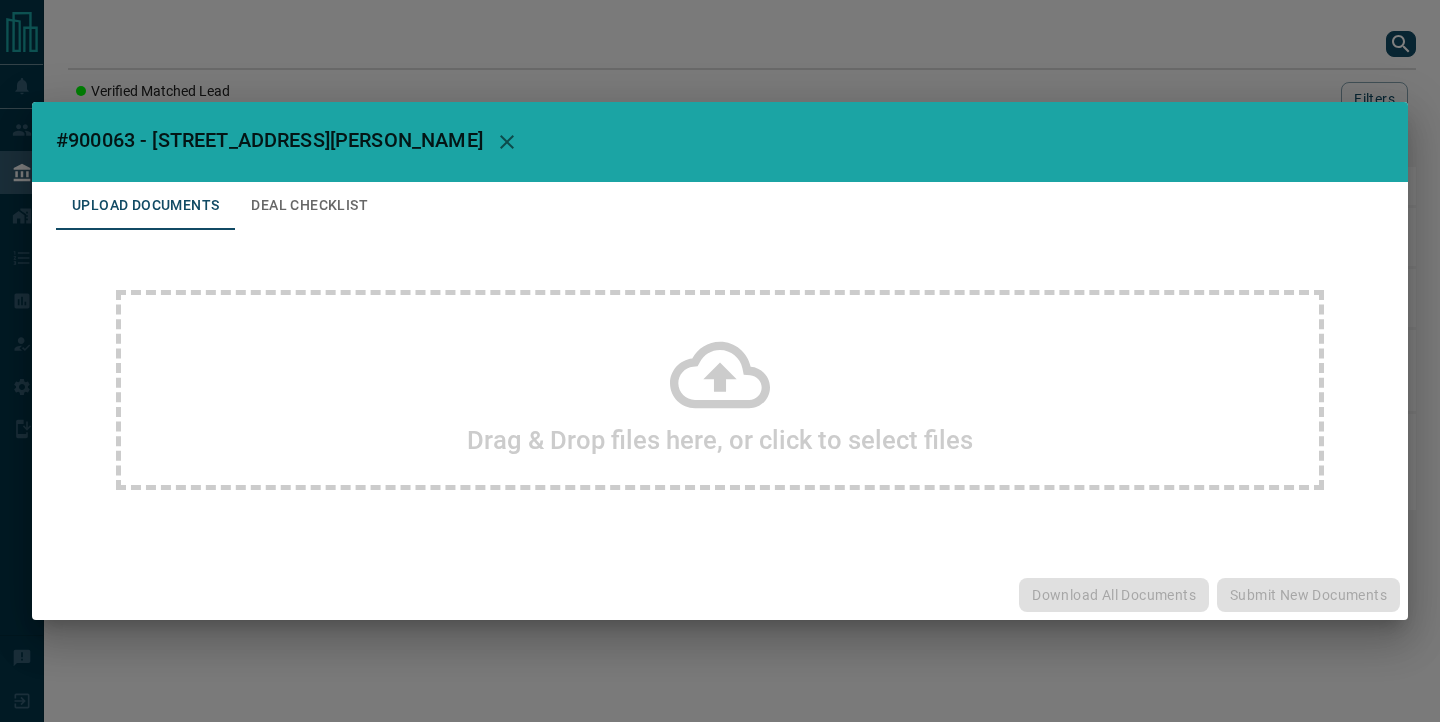 click 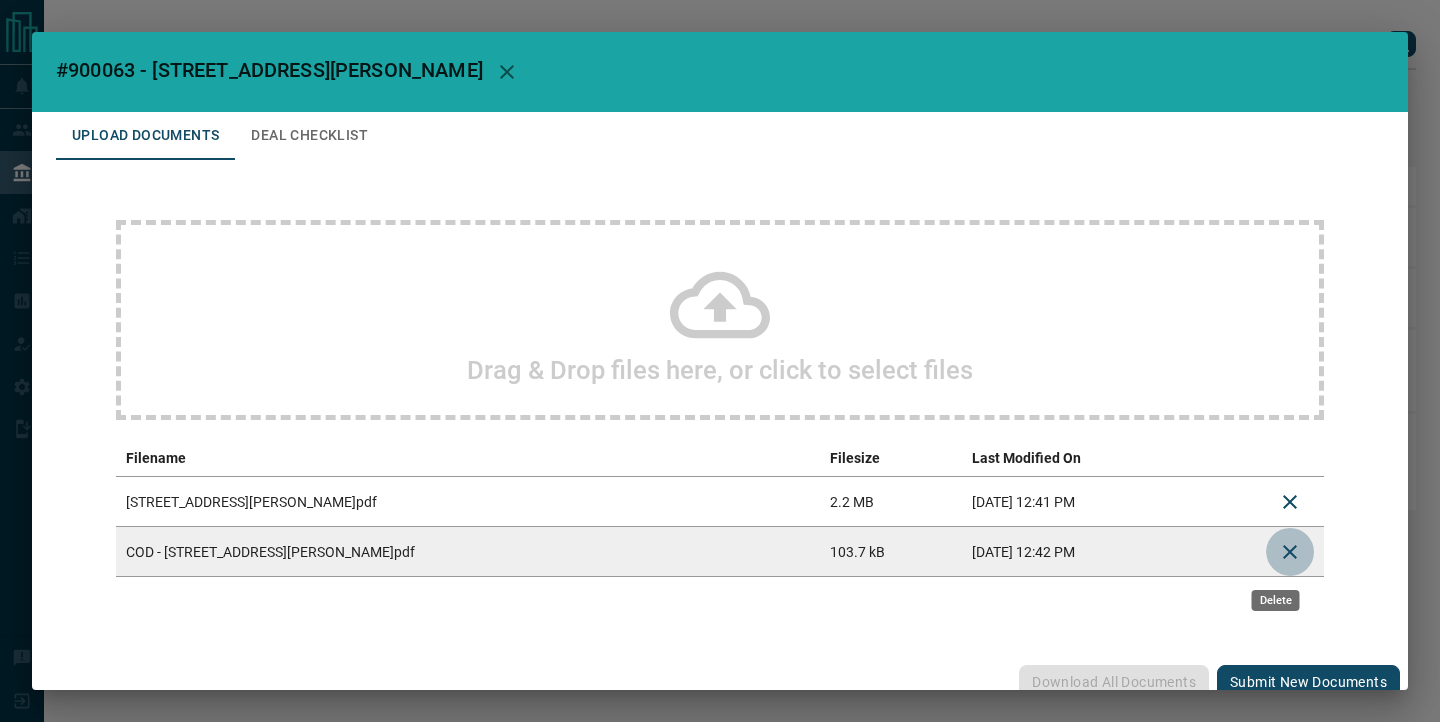 click 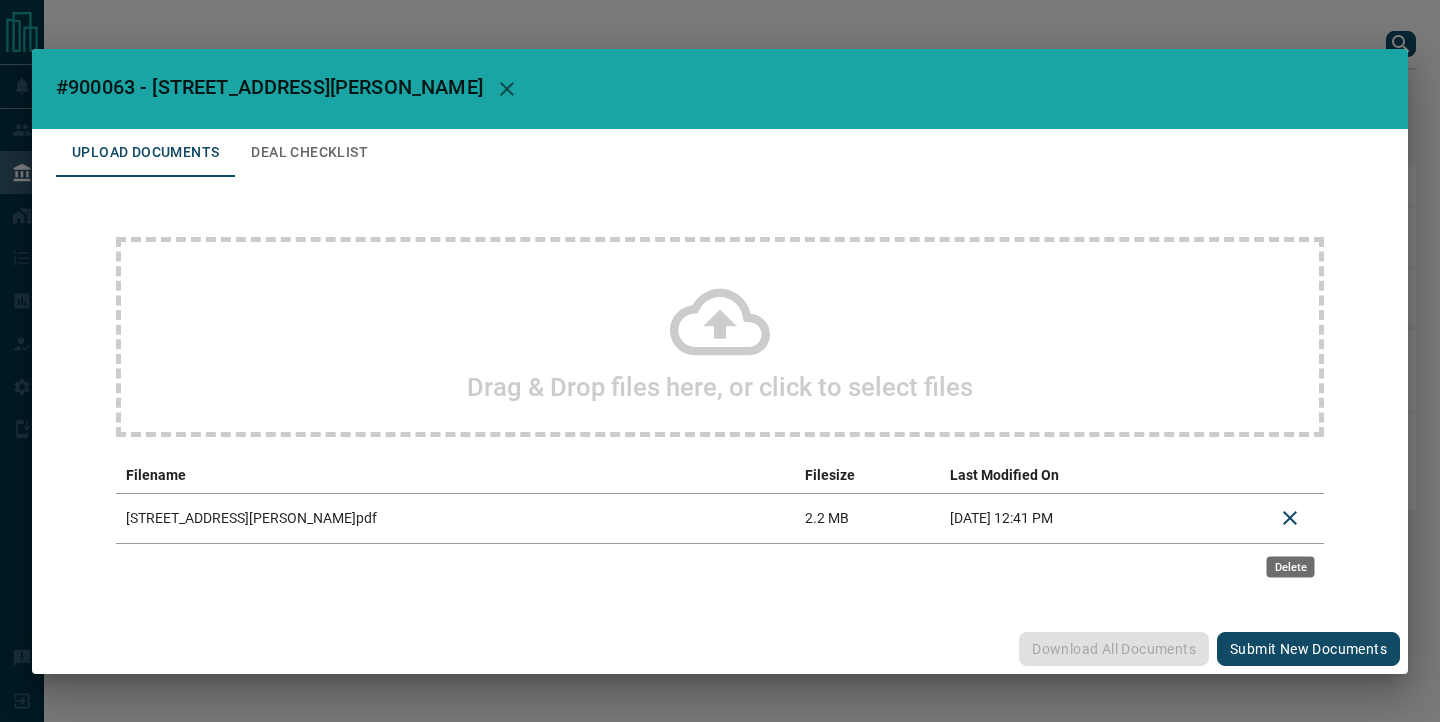 click 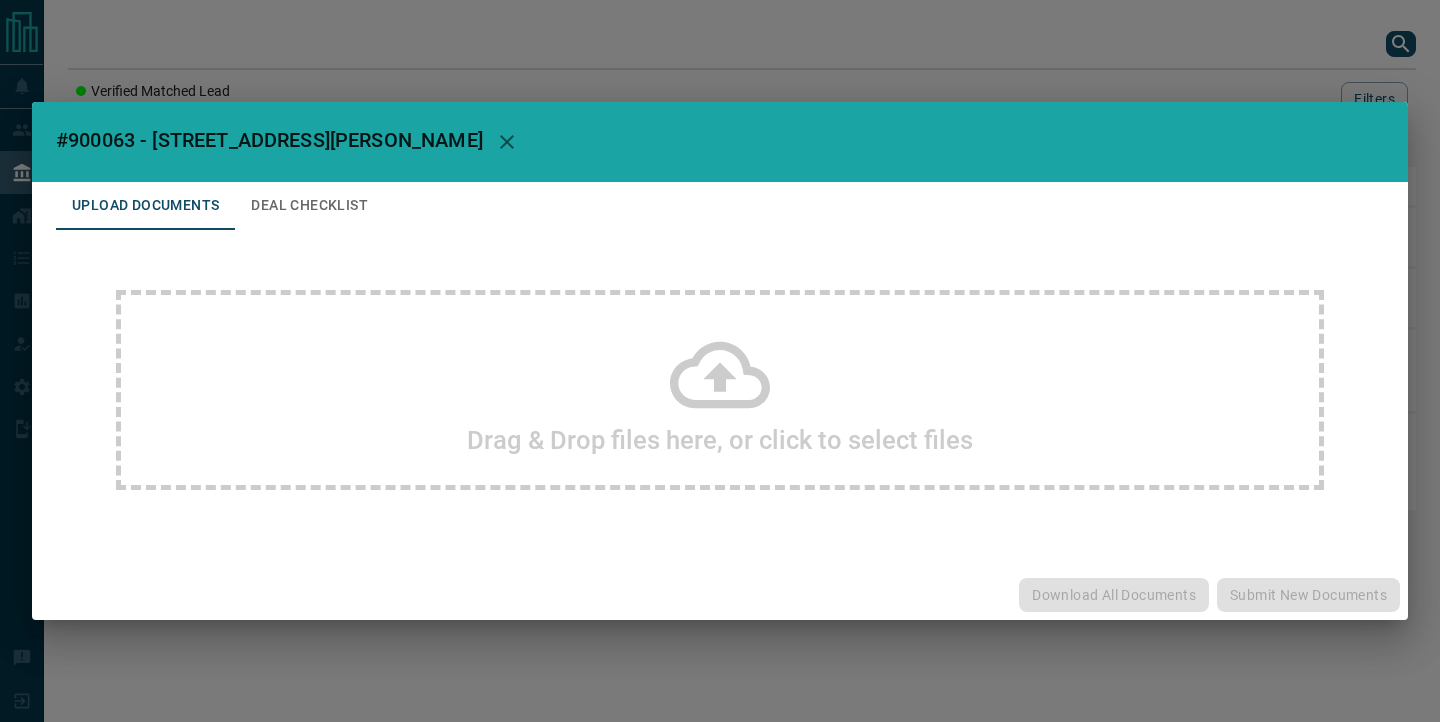 click 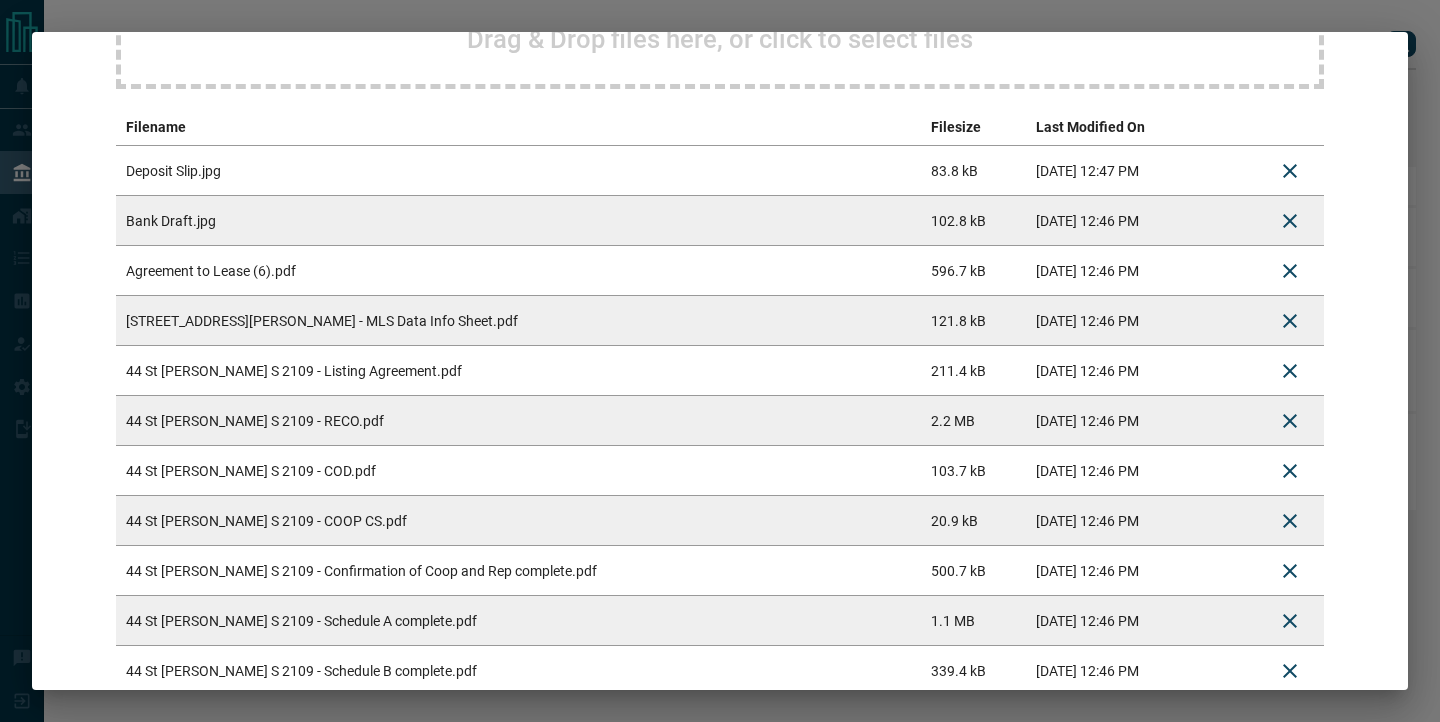 scroll, scrollTop: 467, scrollLeft: 0, axis: vertical 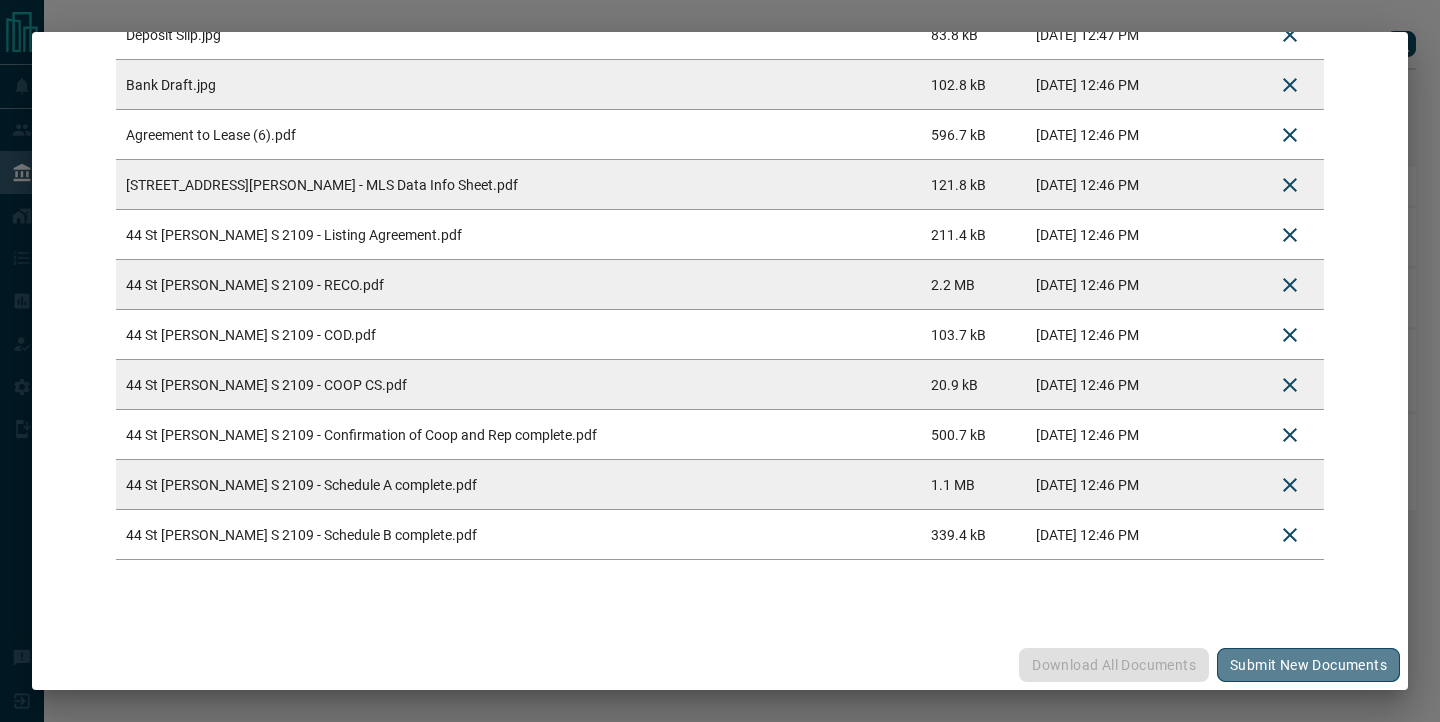 click on "Submit new documents" at bounding box center [1308, 665] 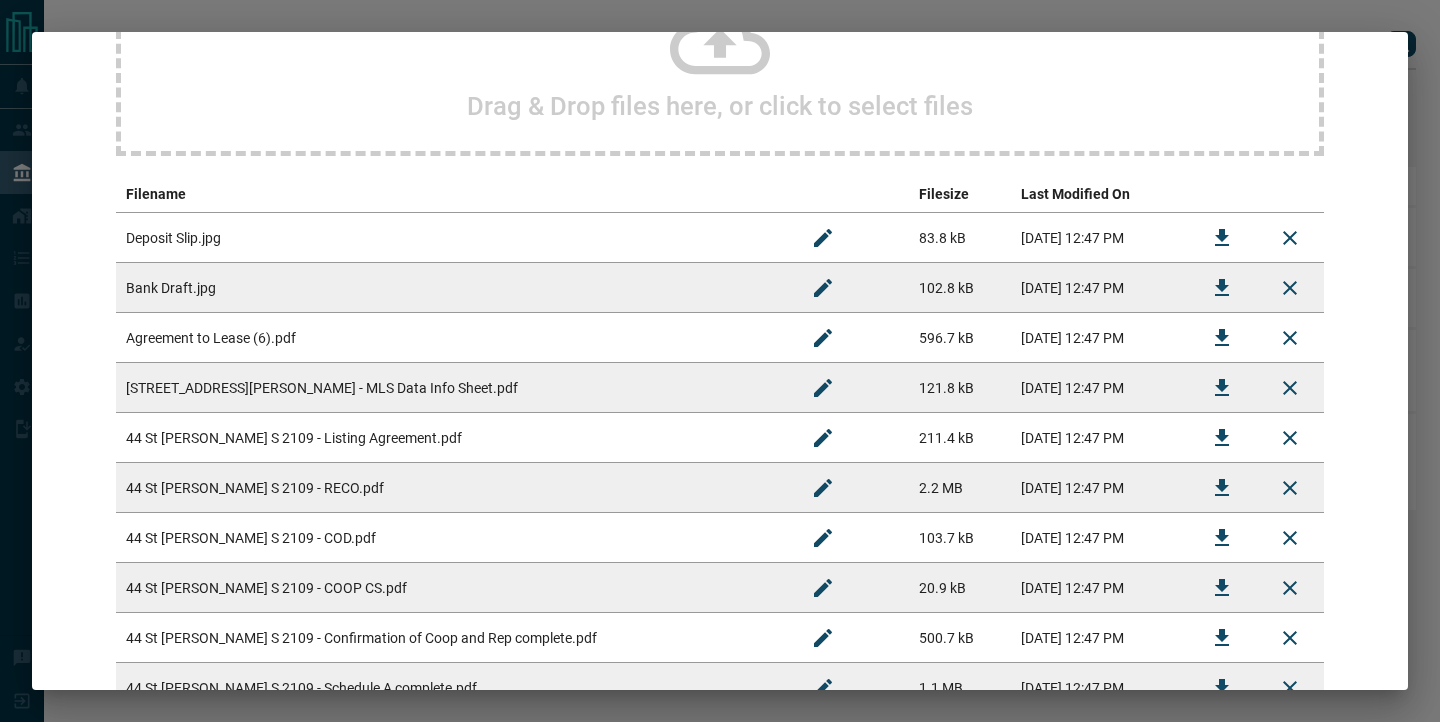scroll, scrollTop: 0, scrollLeft: 0, axis: both 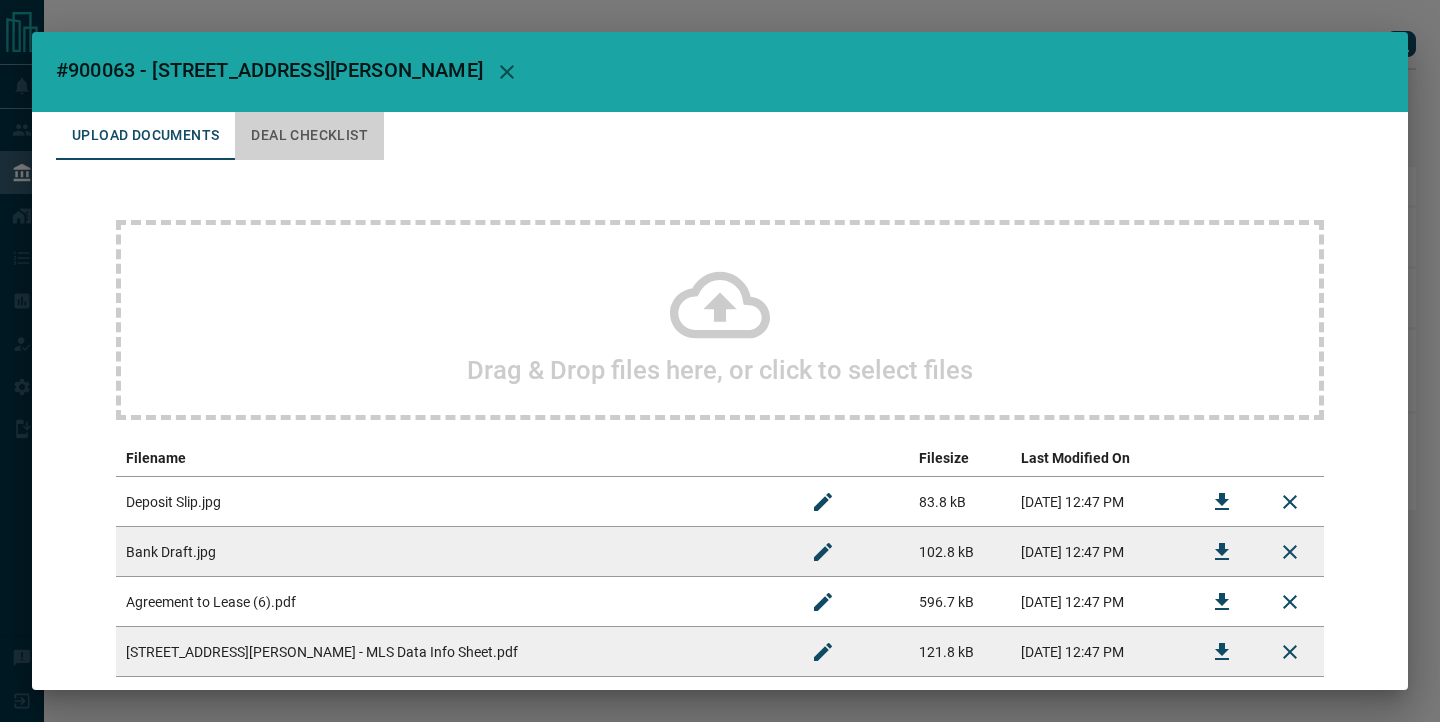 click on "Deal Checklist" at bounding box center [309, 136] 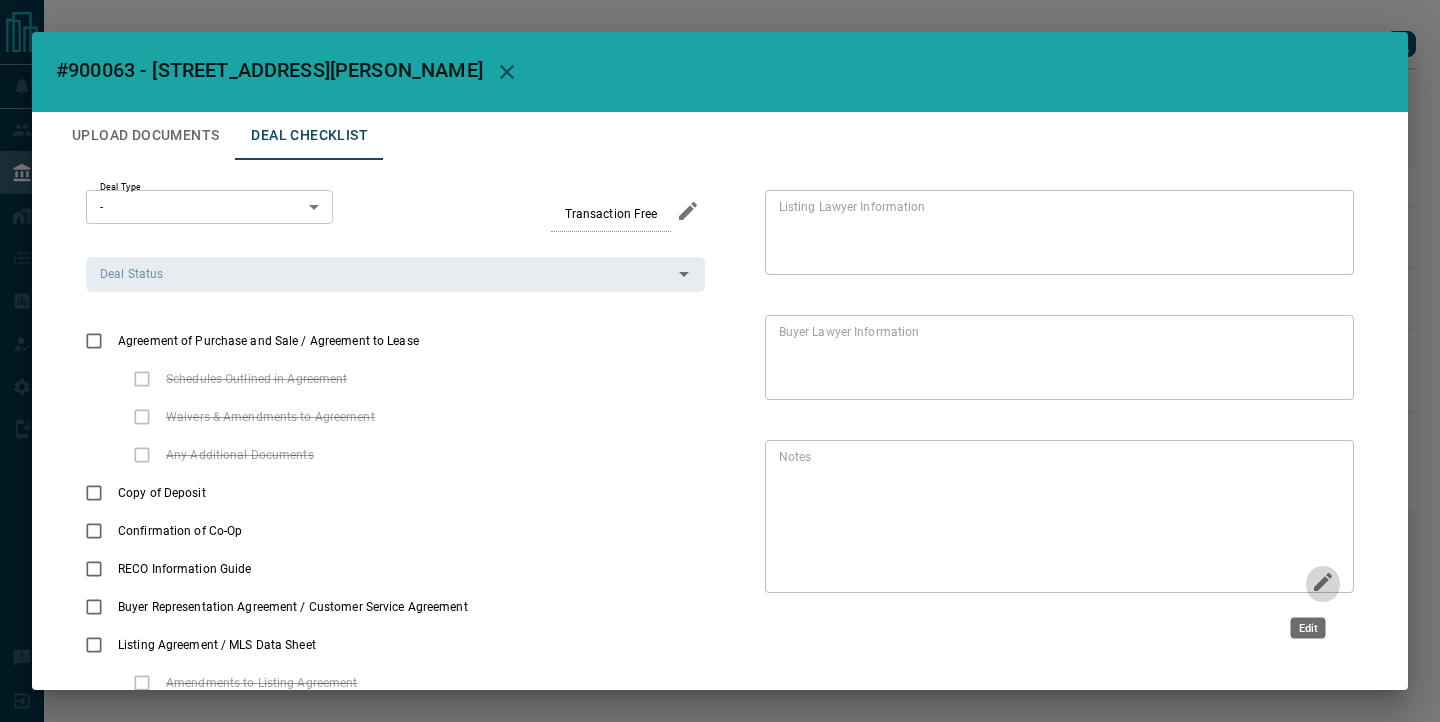 click 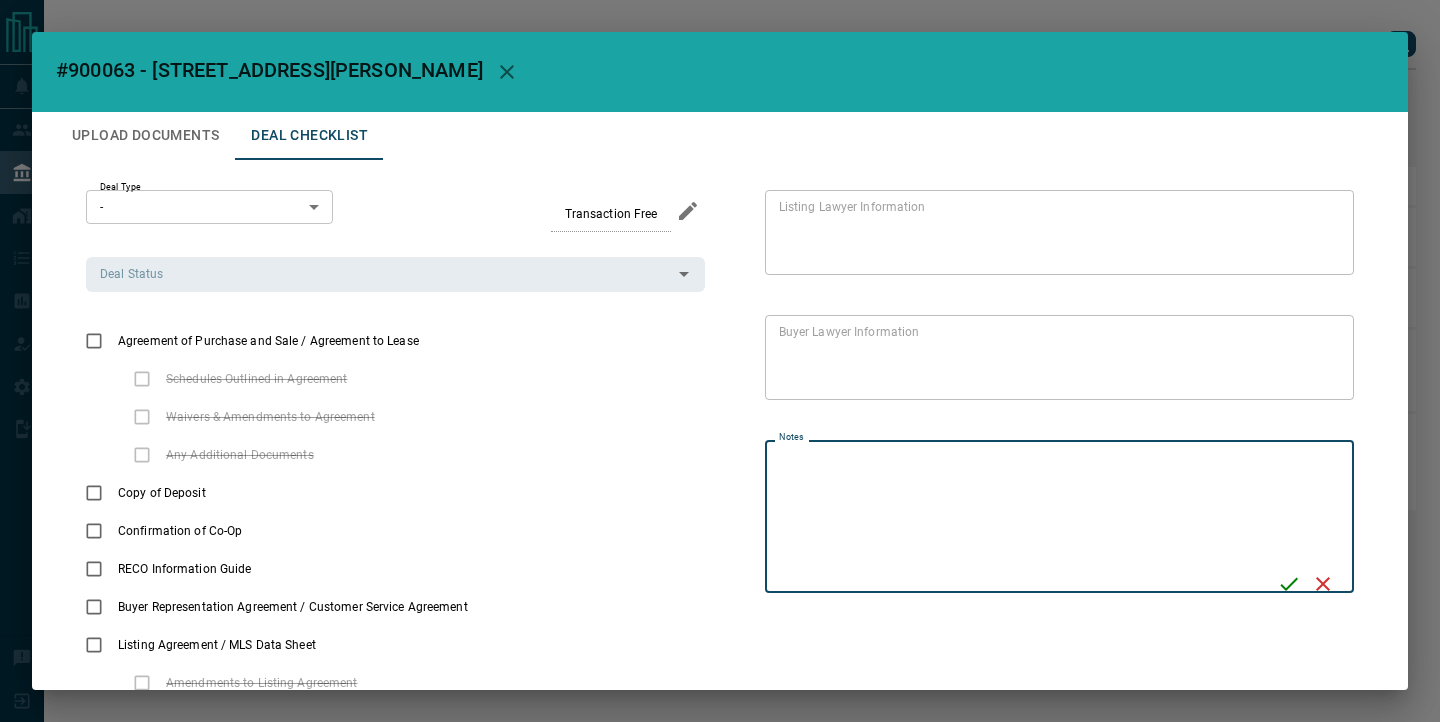 click on "Notes" at bounding box center (1021, 517) 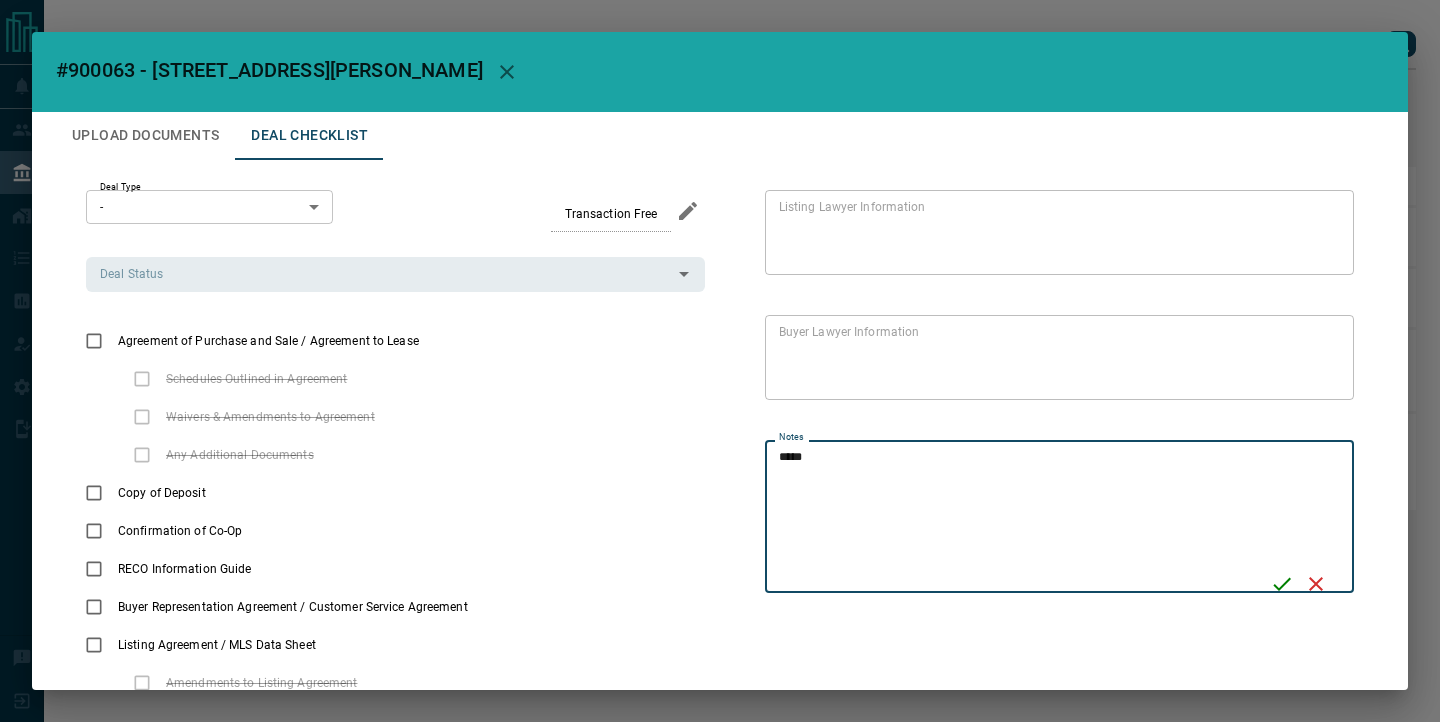 click on "*****" at bounding box center (1018, 517) 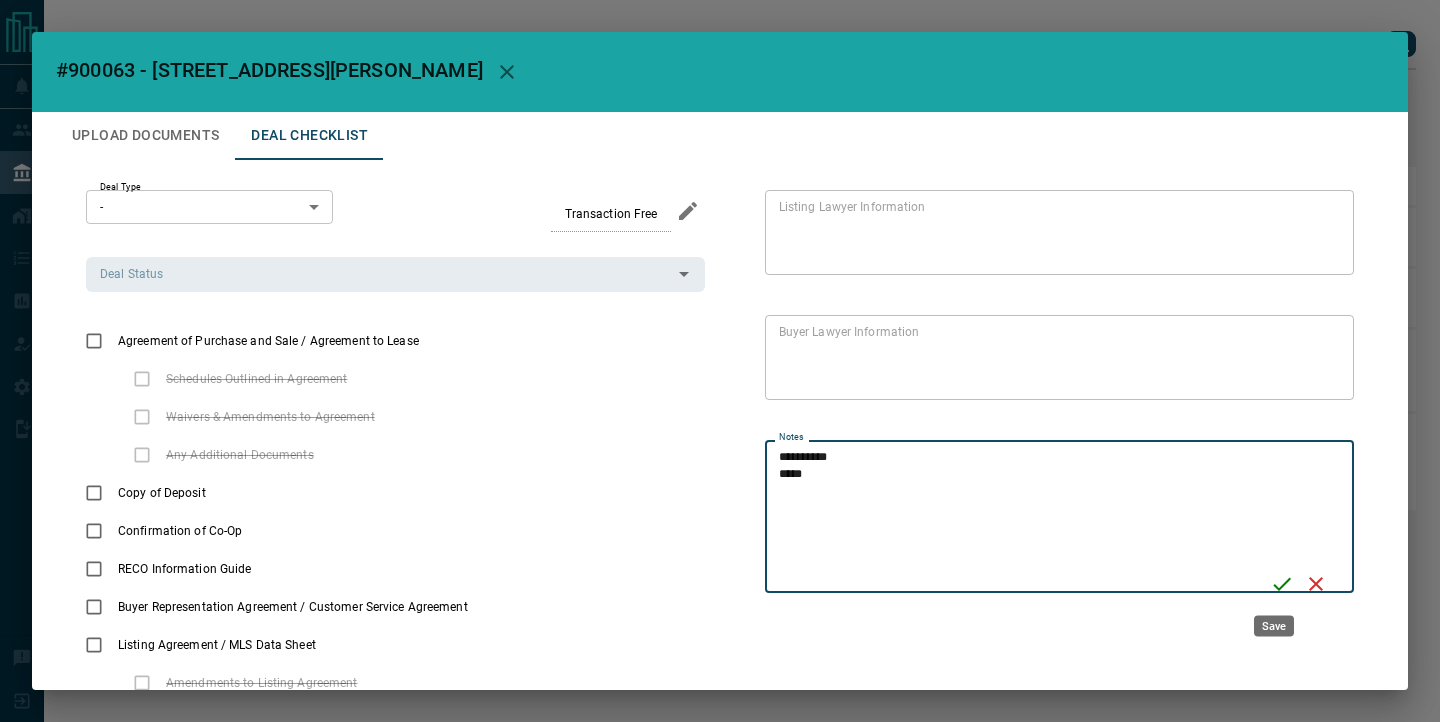 type on "**********" 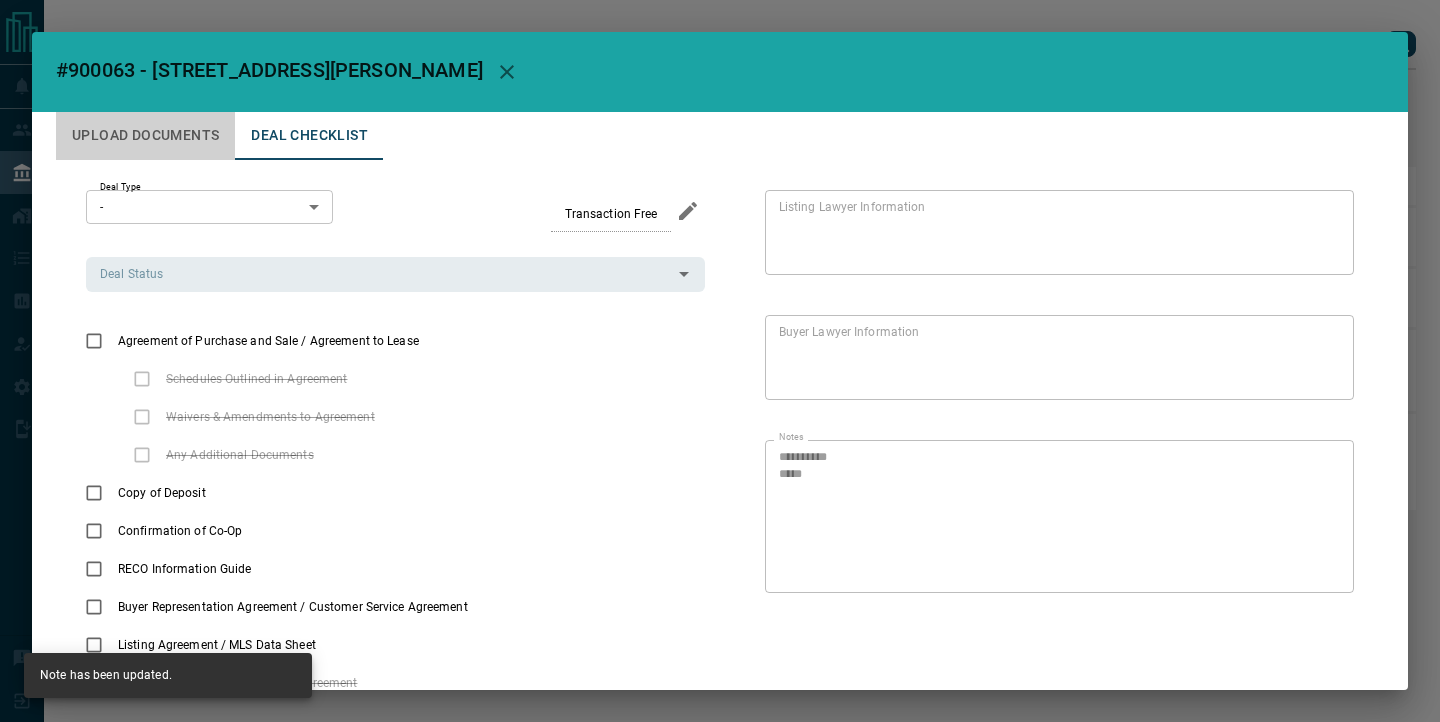 click on "Upload Documents" at bounding box center (145, 136) 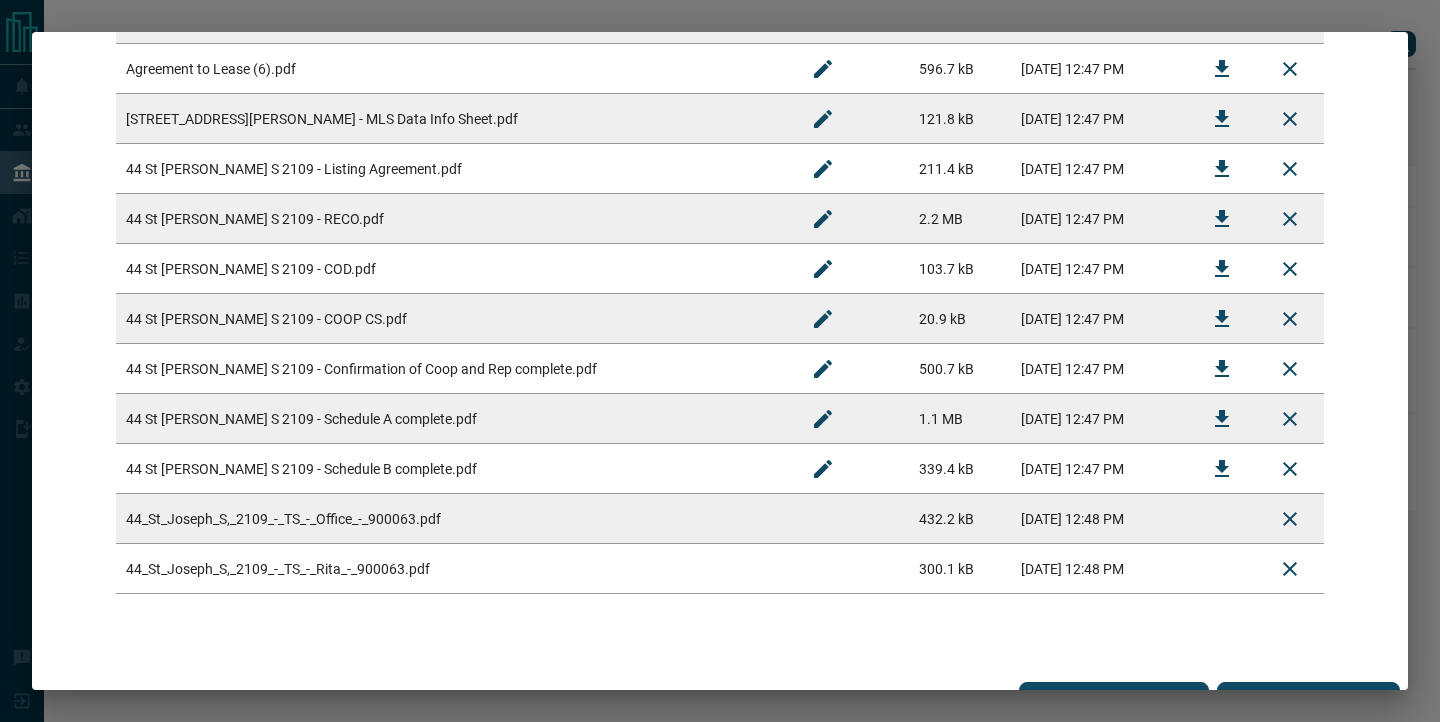 scroll, scrollTop: 567, scrollLeft: 0, axis: vertical 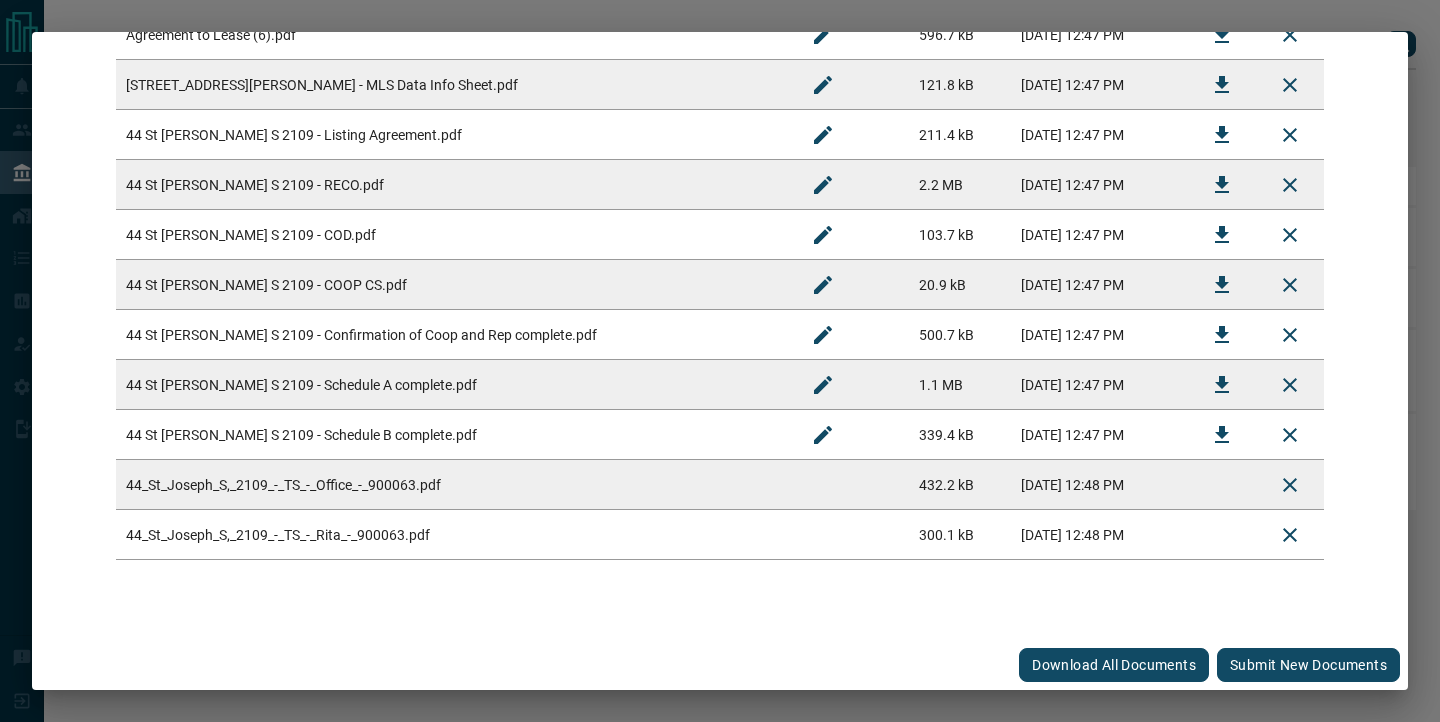 click on "Submit new documents" at bounding box center [1308, 665] 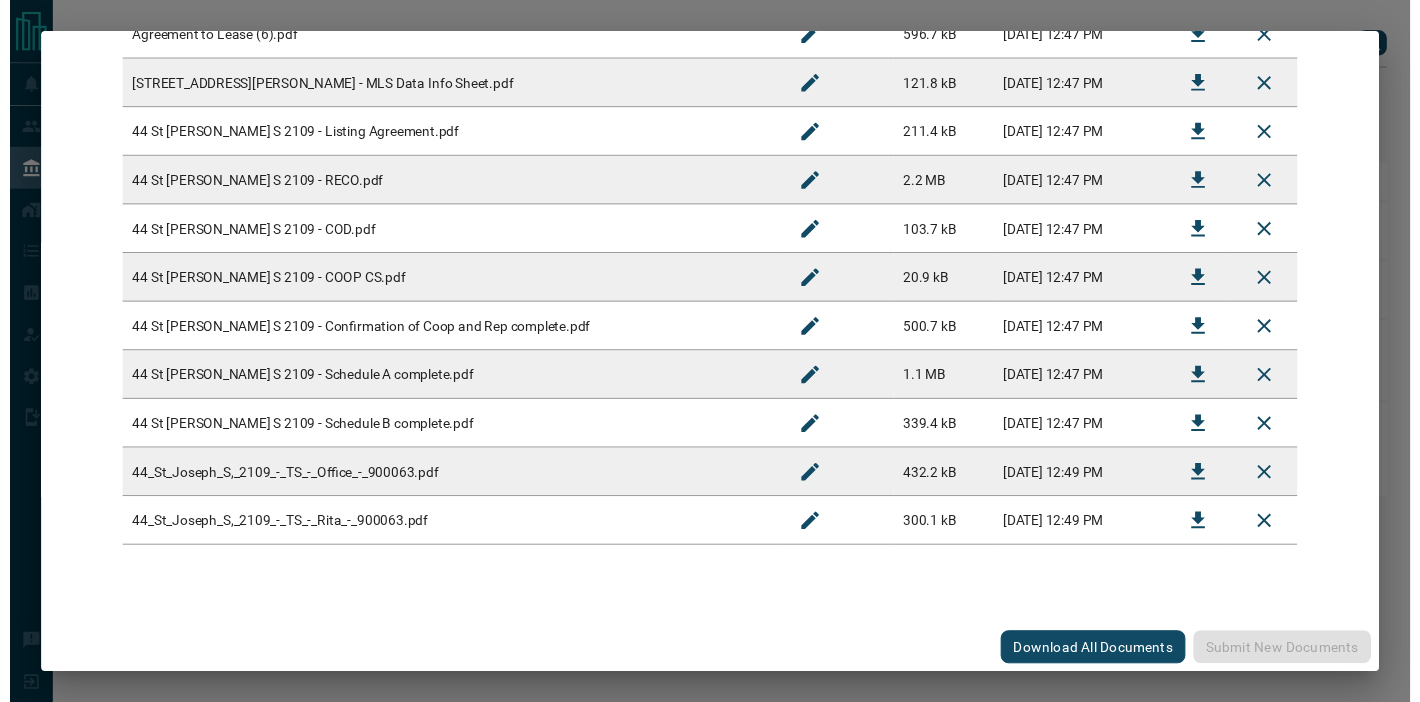 scroll, scrollTop: 0, scrollLeft: 0, axis: both 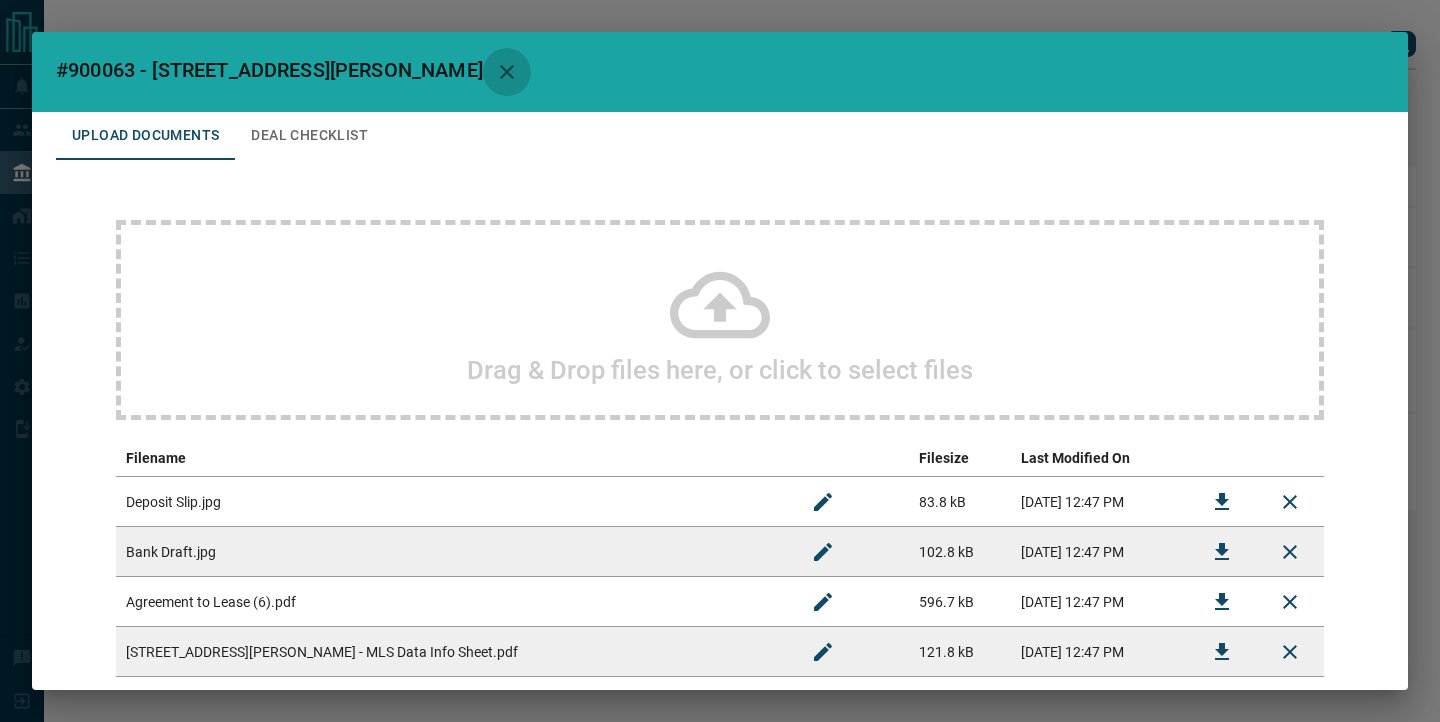 click 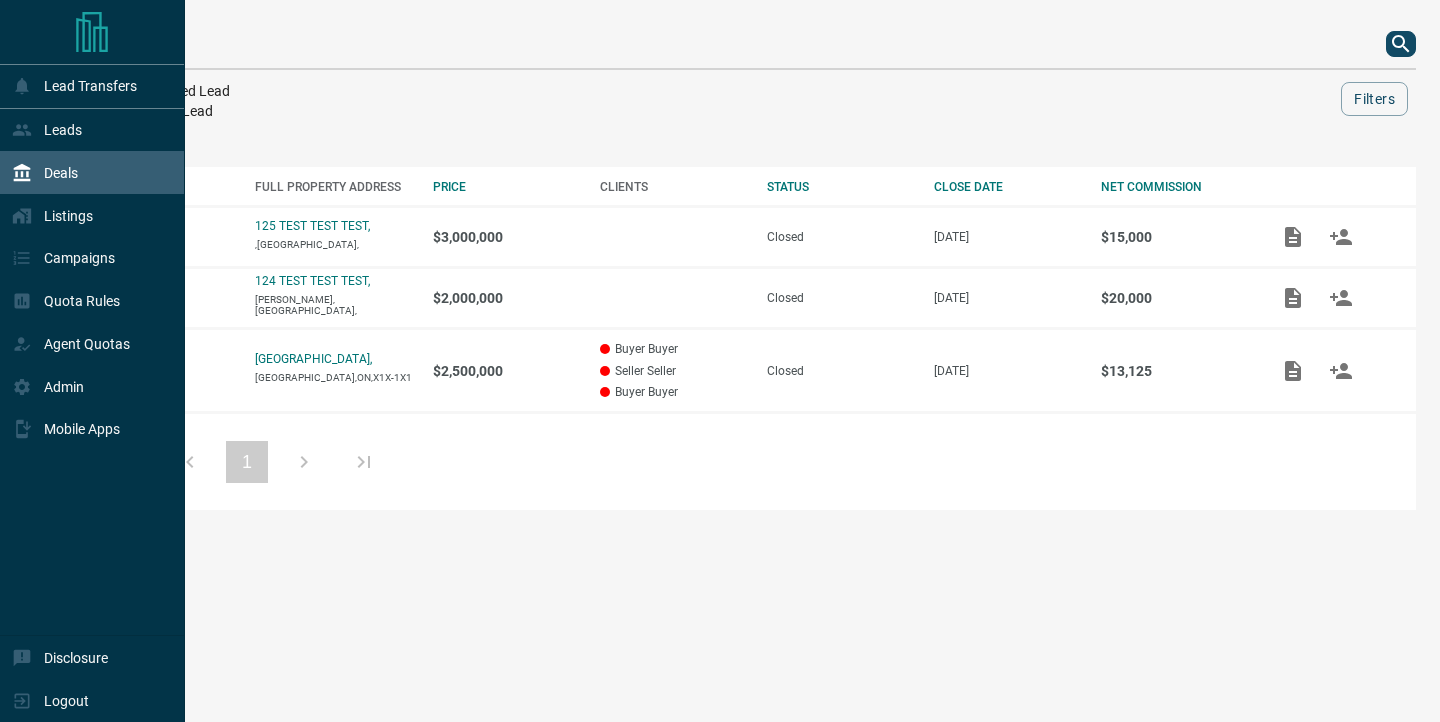 click on "Deals" at bounding box center (92, 172) 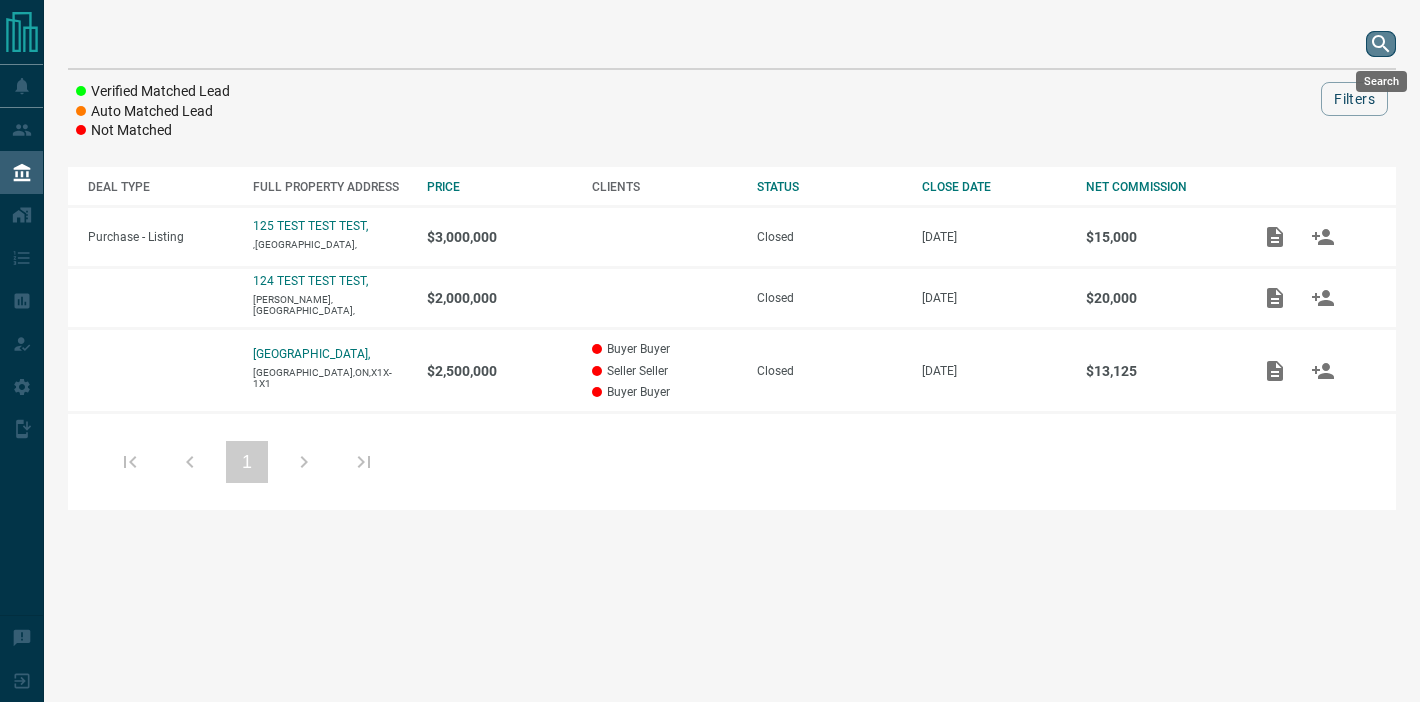 click 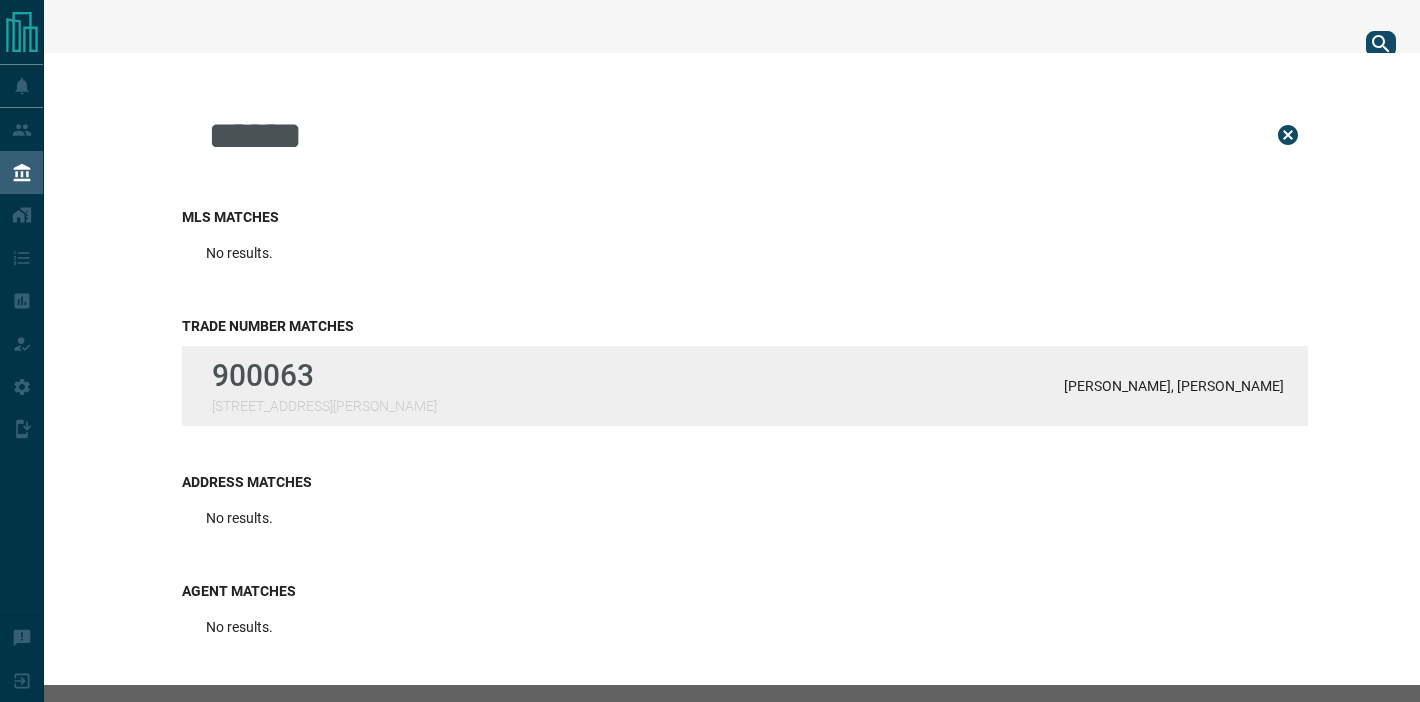 type on "******" 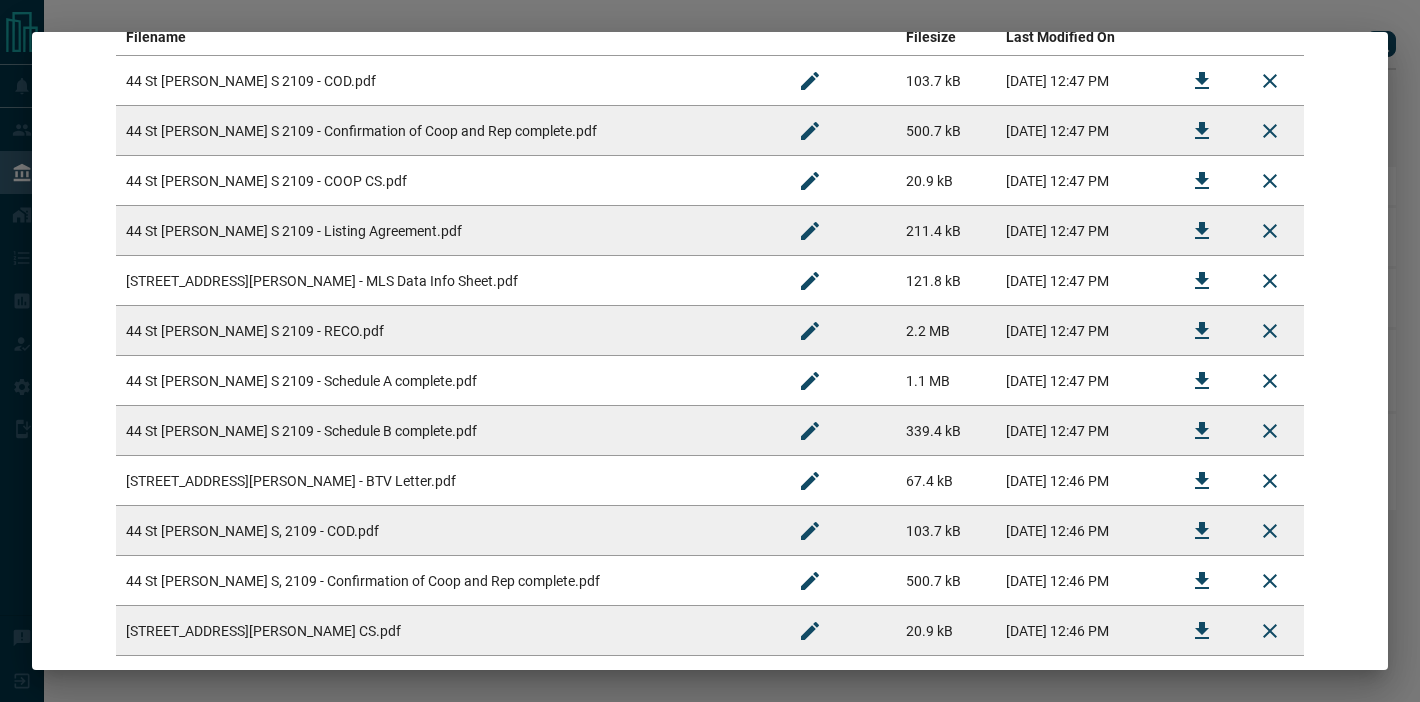 scroll, scrollTop: 422, scrollLeft: 0, axis: vertical 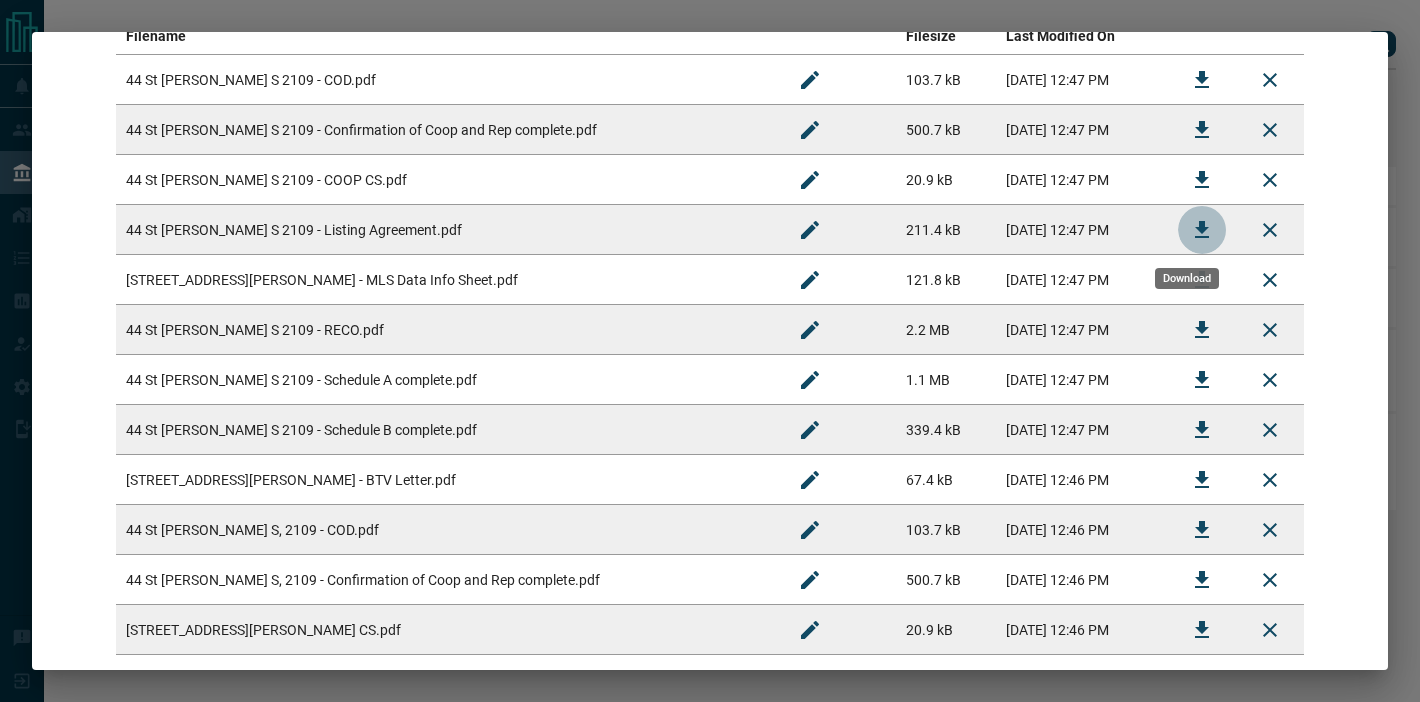 click 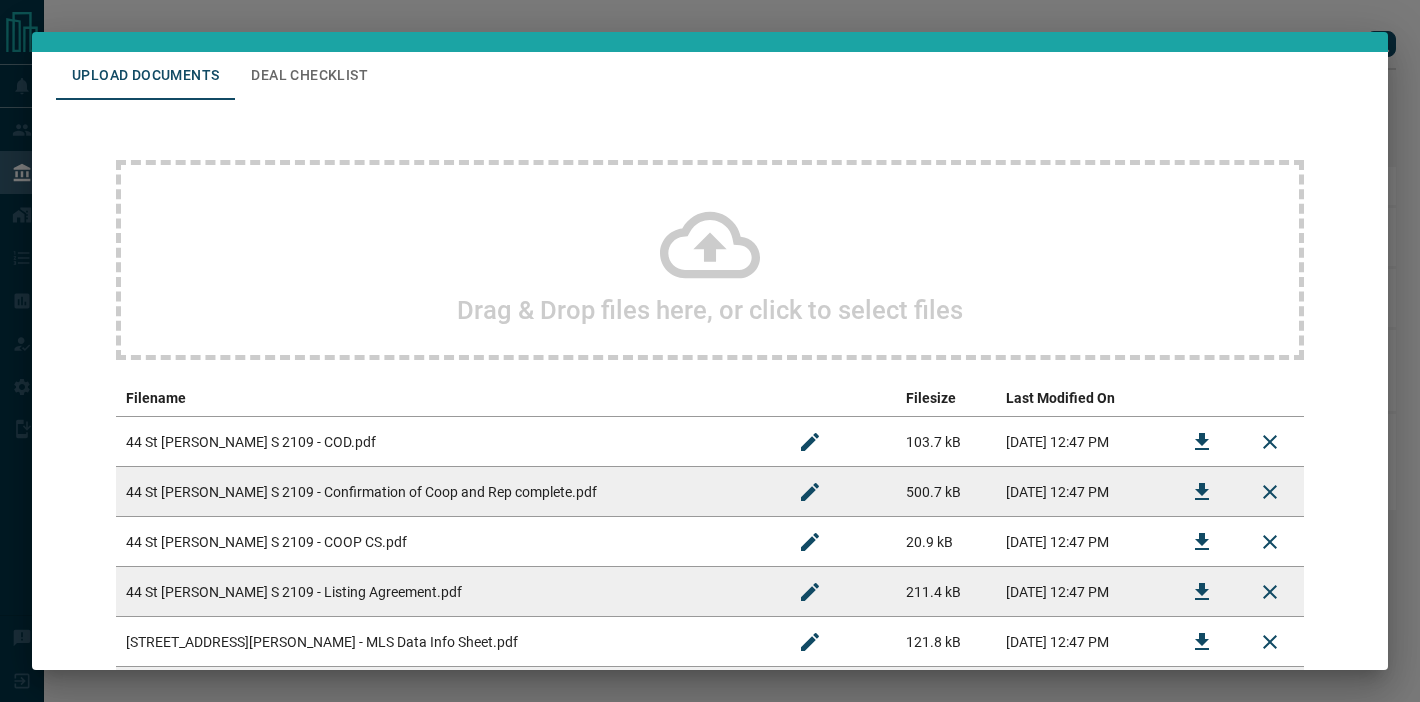 scroll, scrollTop: 0, scrollLeft: 0, axis: both 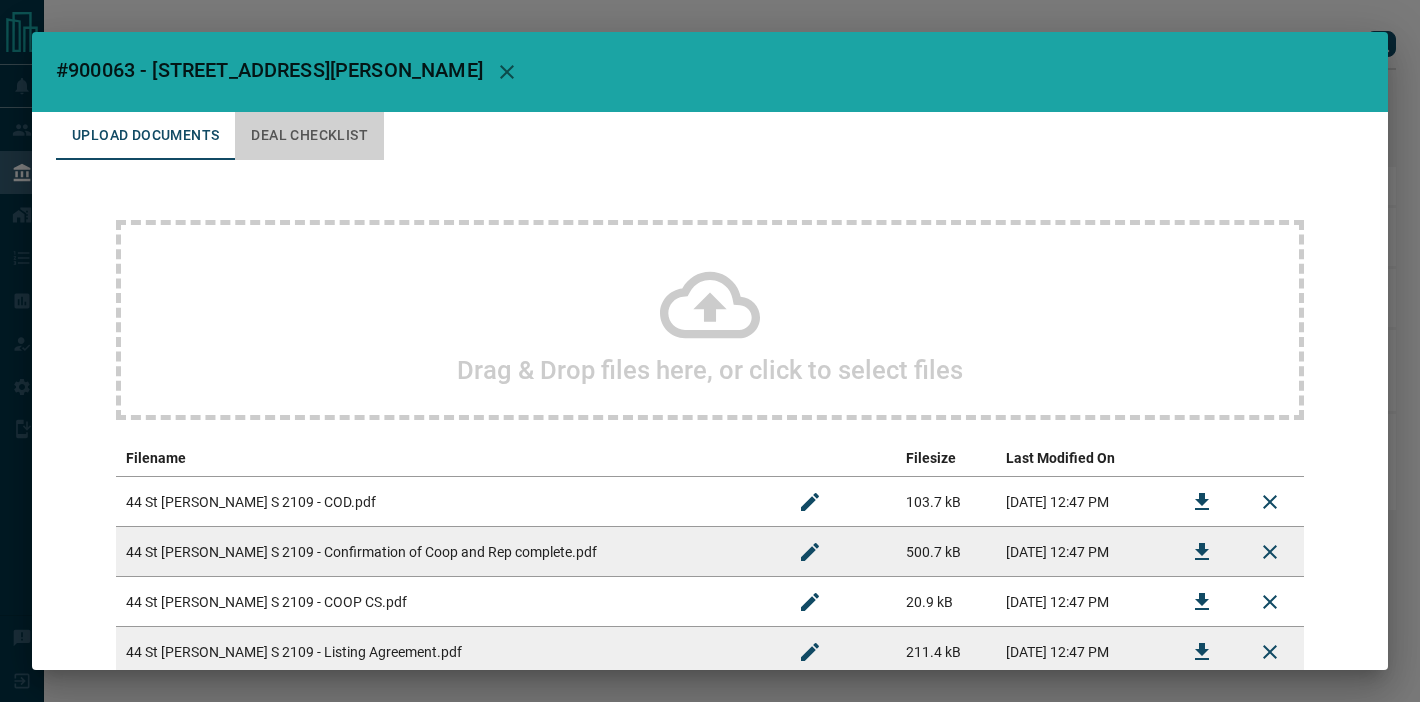 click on "Deal Checklist" at bounding box center (309, 136) 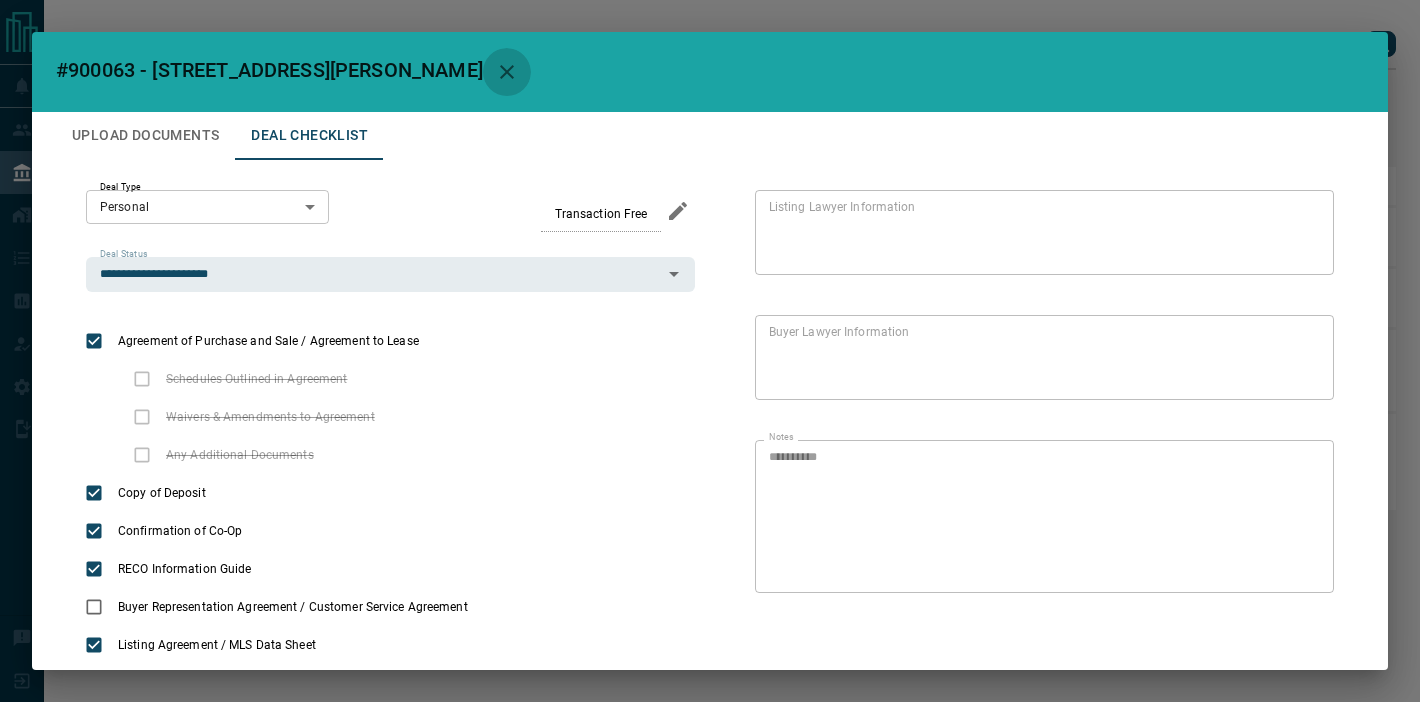 click 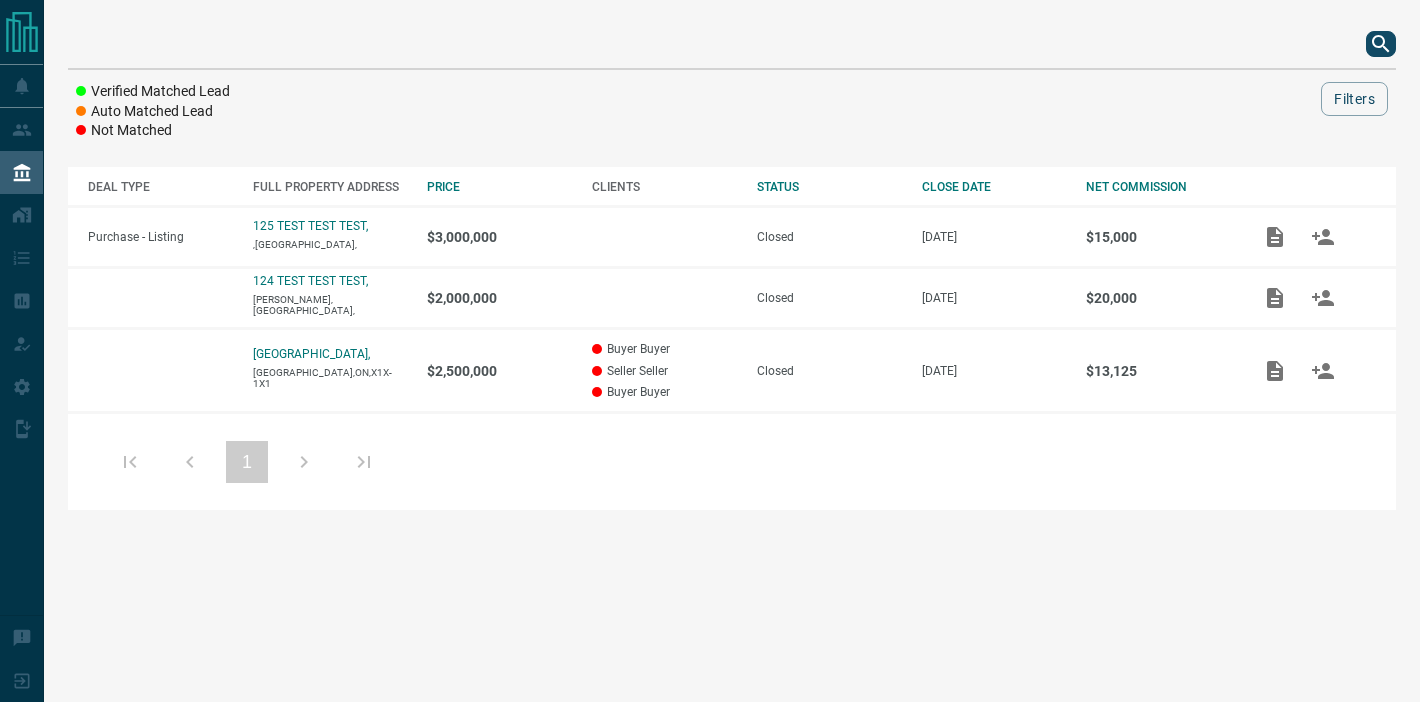 click 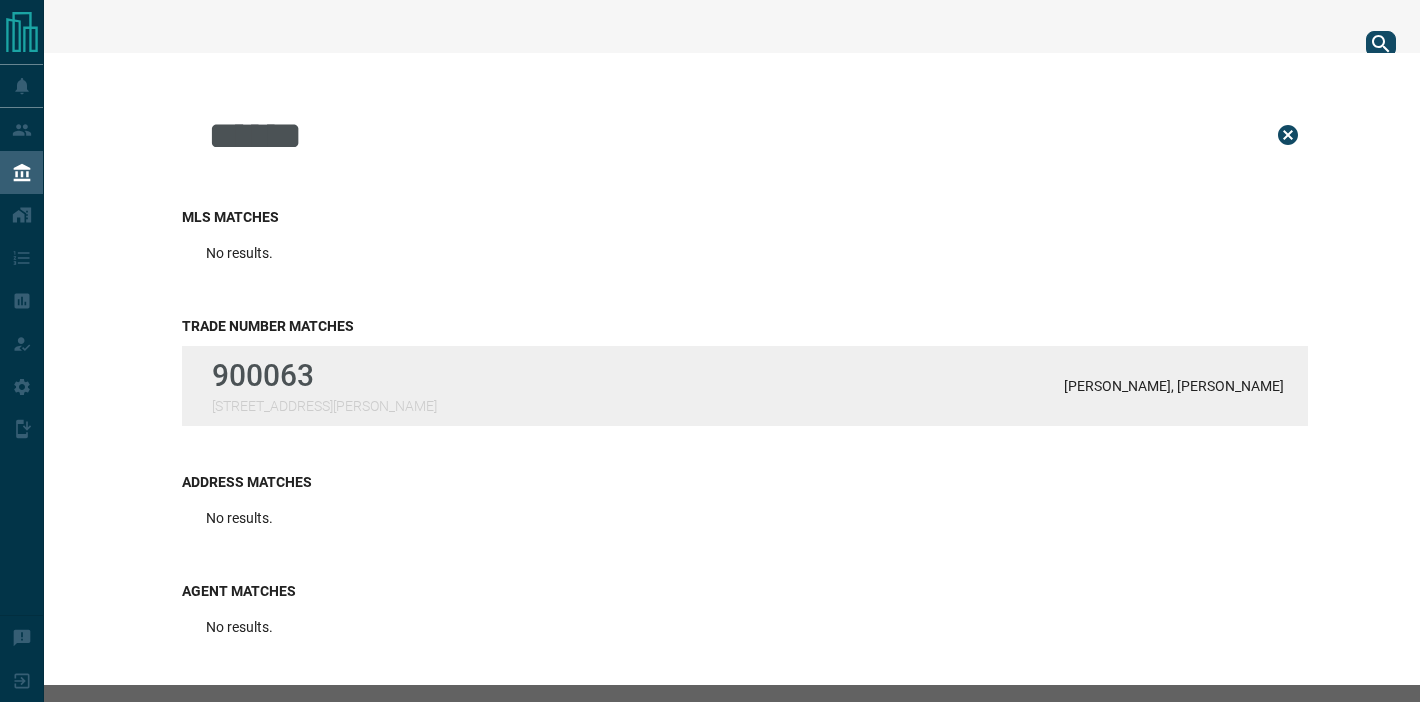 type on "******" 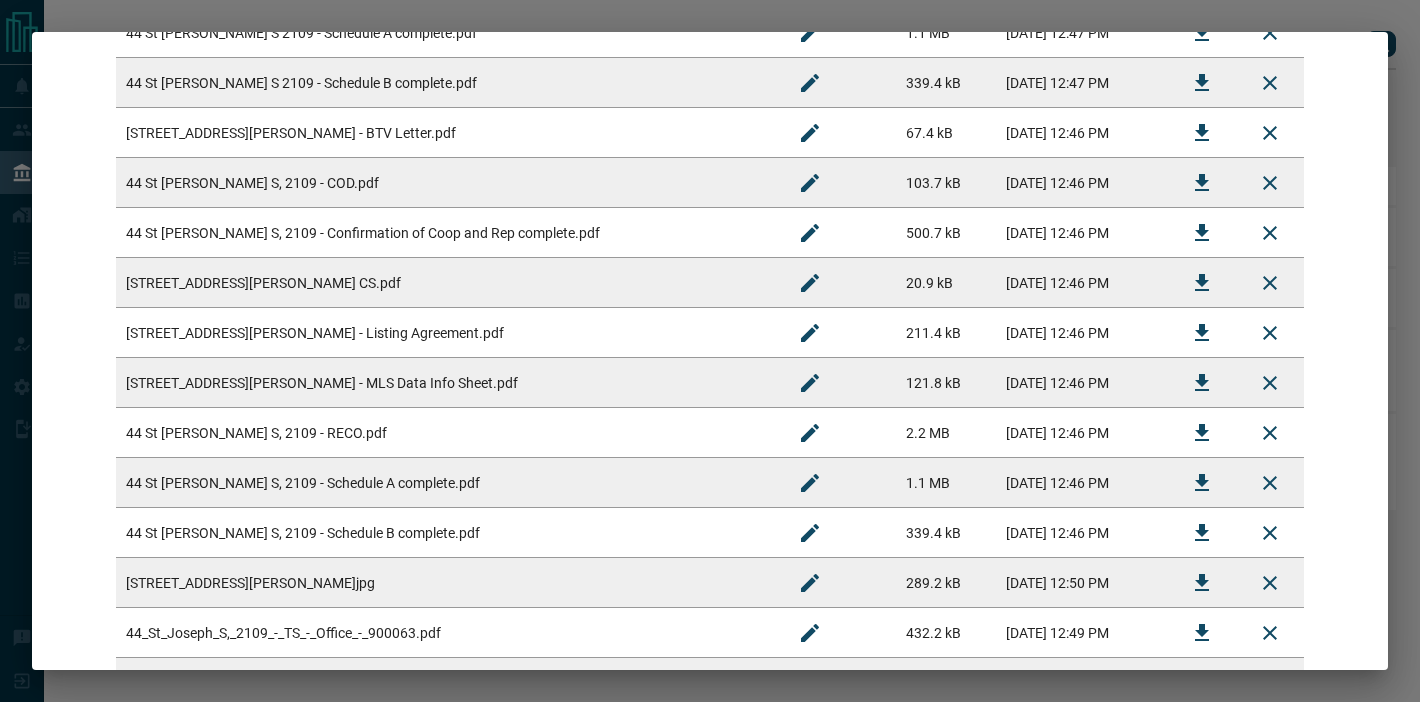 scroll, scrollTop: 768, scrollLeft: 0, axis: vertical 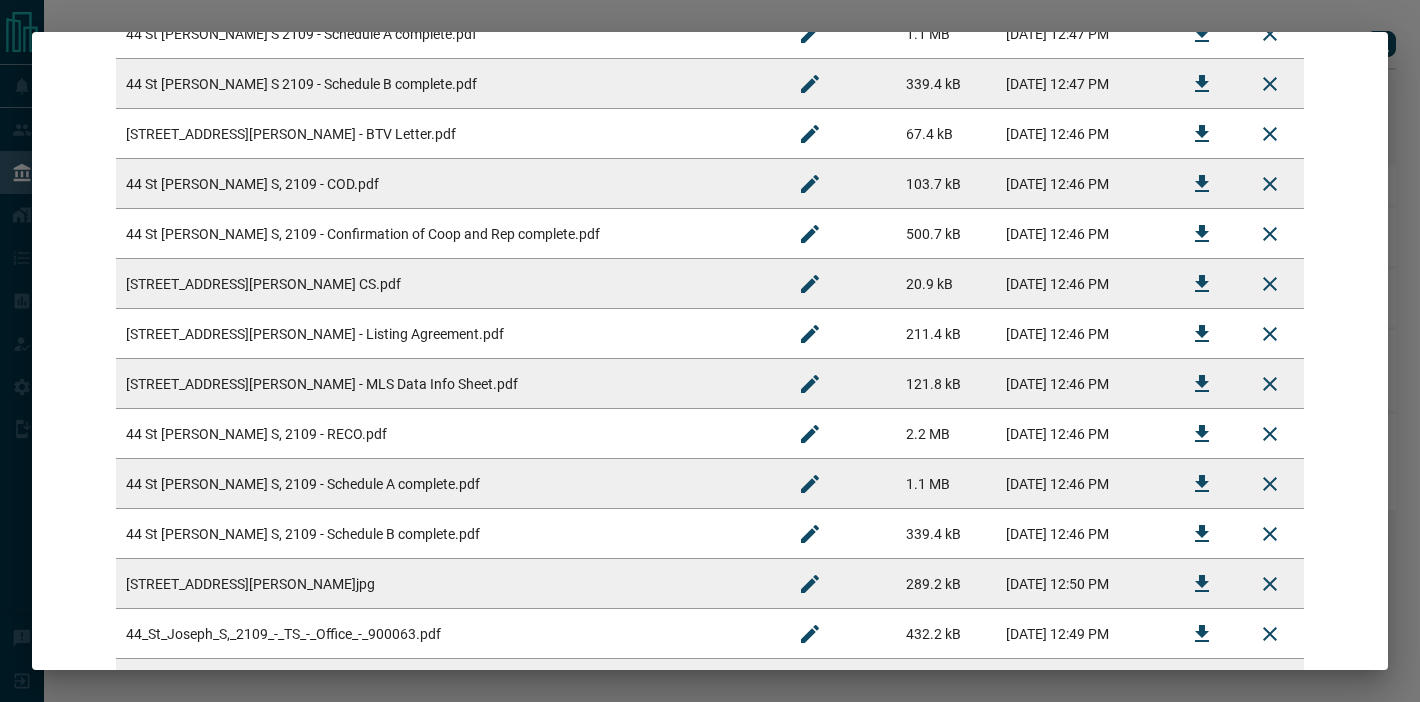 click on "[STREET_ADDRESS][PERSON_NAME] CS.pdf" at bounding box center (446, 284) 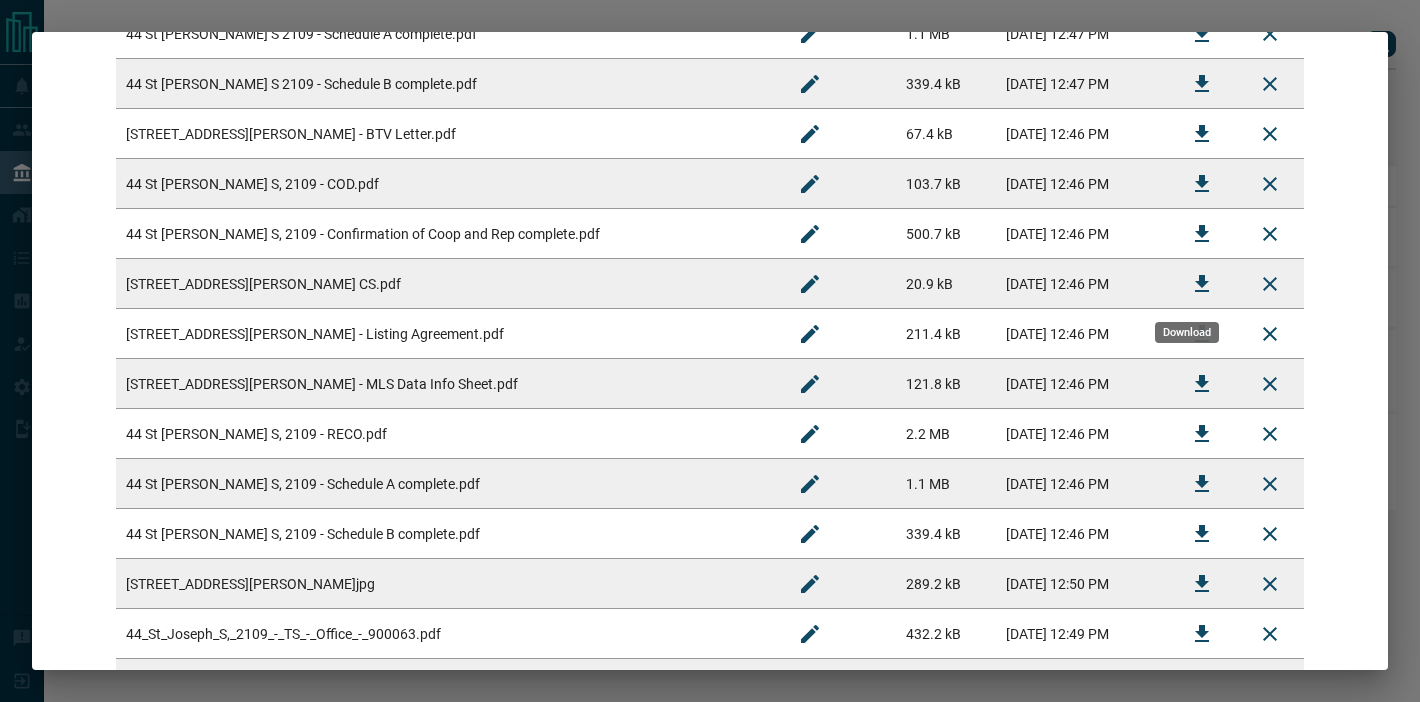 click 